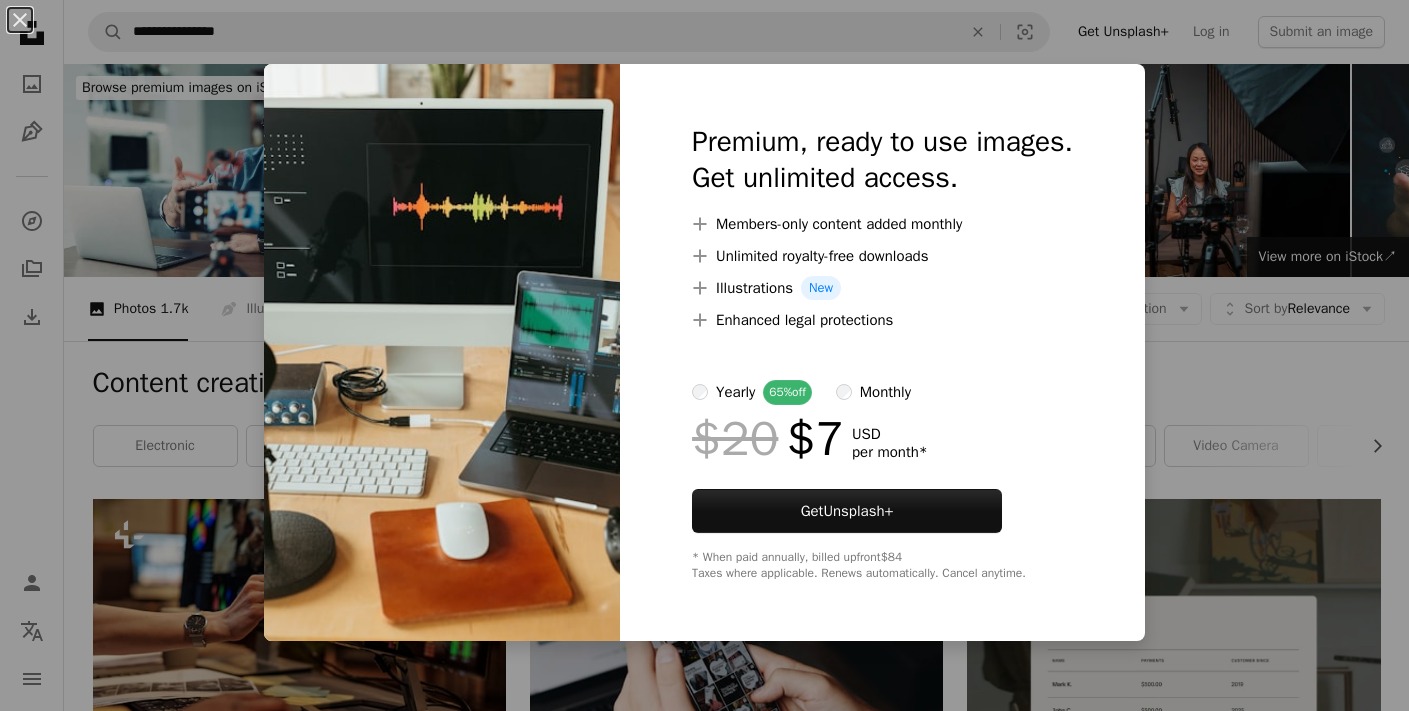 scroll, scrollTop: 507, scrollLeft: 0, axis: vertical 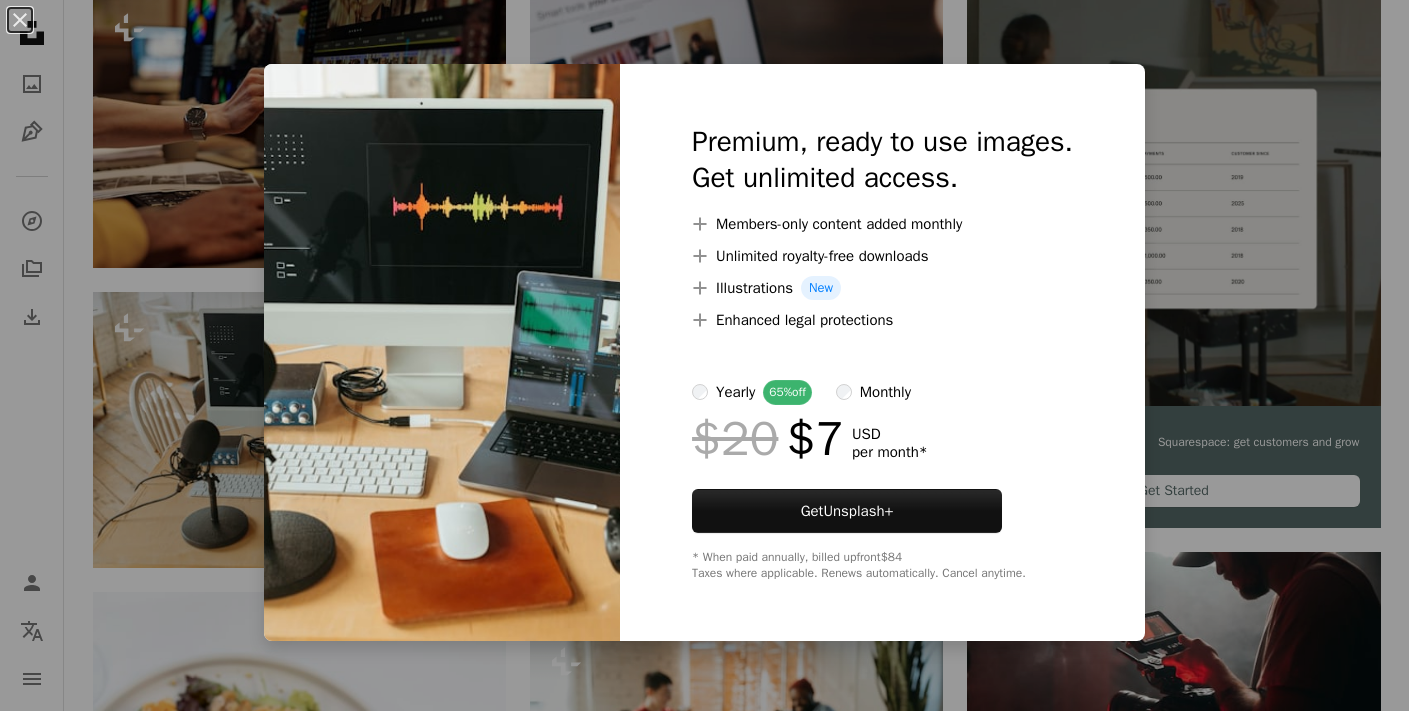 click on "An X shape Premium, ready to use images. Get unlimited access. A plus sign Members-only content added monthly A plus sign Unlimited royalty-free downloads A plus sign Illustrations  New A plus sign Enhanced legal protections yearly 65%  off monthly $20   $7 USD per month * Get  Unsplash+ * When paid annually, billed upfront  $84 Taxes where applicable. Renews automatically. Cancel anytime." at bounding box center (704, 355) 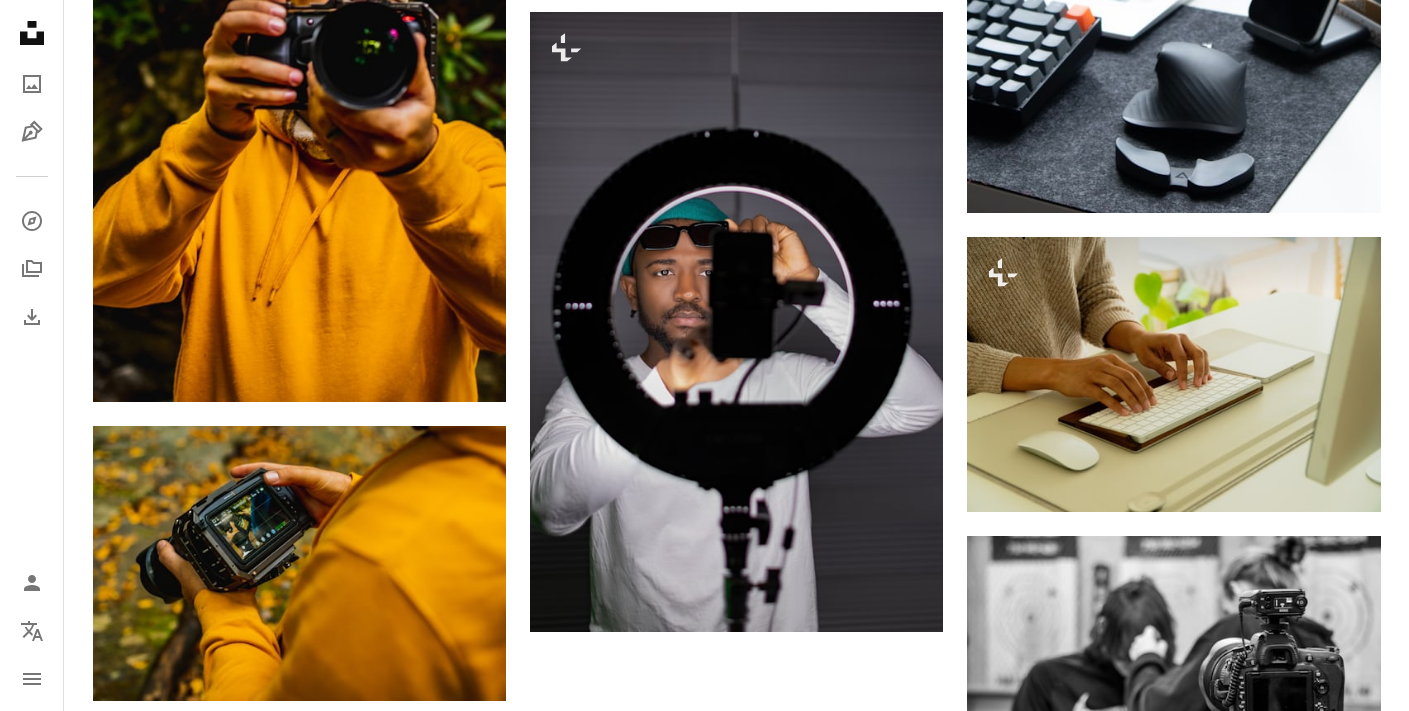 scroll, scrollTop: 2279, scrollLeft: 0, axis: vertical 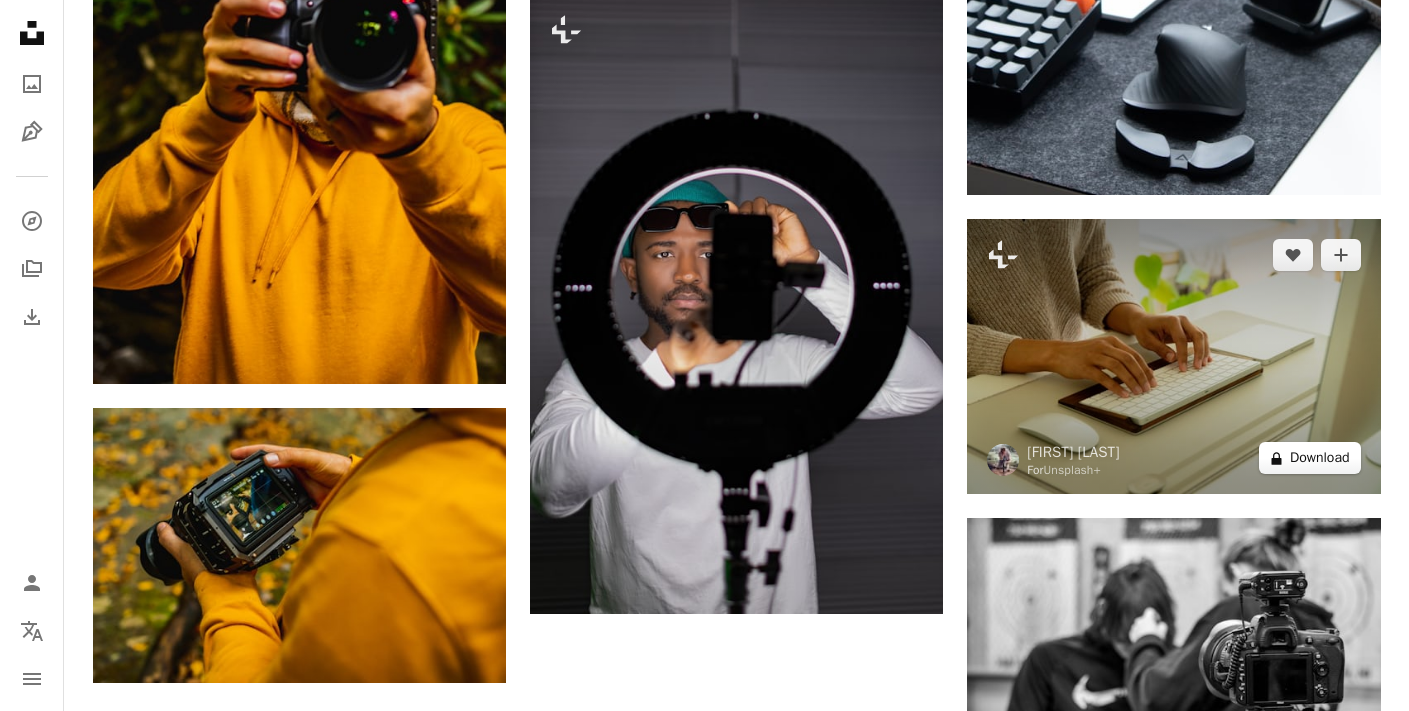 click on "A lock Download" at bounding box center [1310, 458] 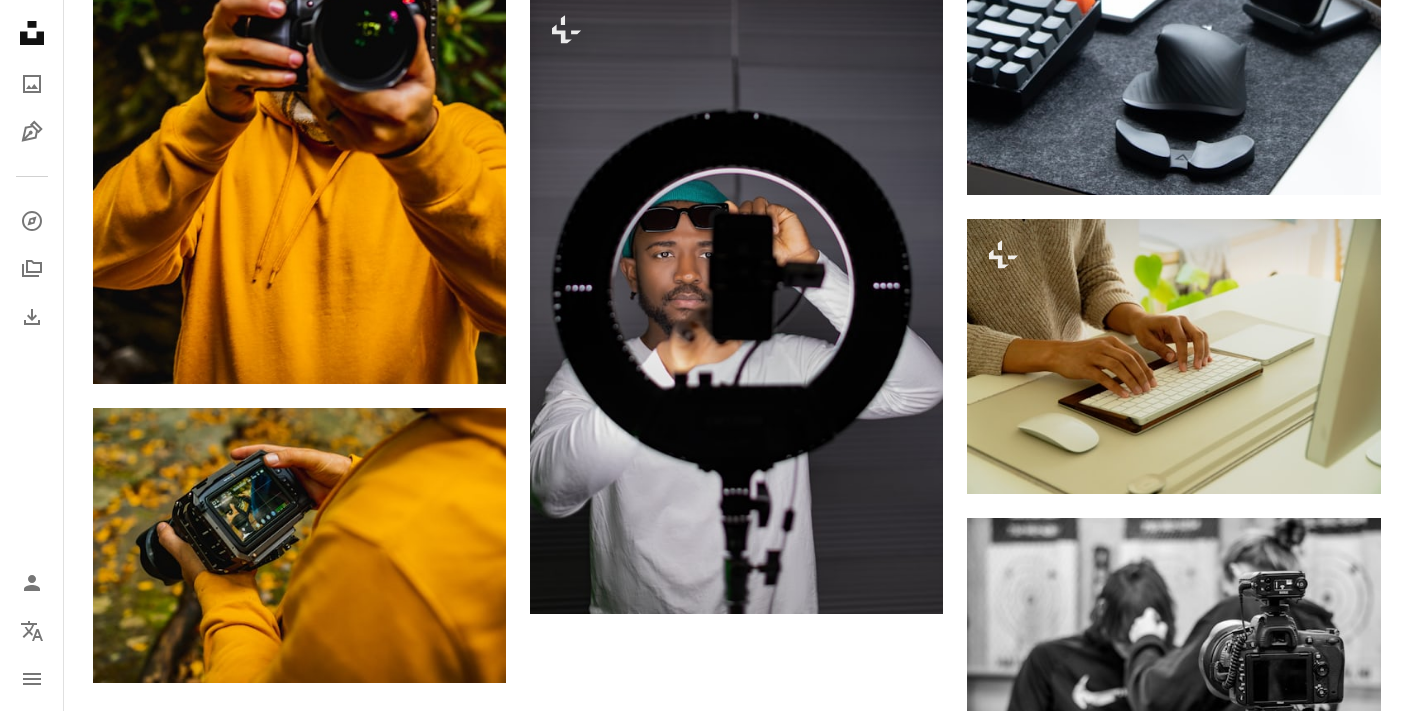 click on "An X shape Premium, ready to use images. Get unlimited access. A plus sign Members-only content added monthly A plus sign Unlimited royalty-free downloads A plus sign Illustrations  New A plus sign Enhanced legal protections yearly 65%  off monthly $20   $7 USD per month * Get  Unsplash+ * When paid annually, billed upfront  $84 Taxes where applicable. Renews automatically. Cancel anytime." at bounding box center [704, 2664] 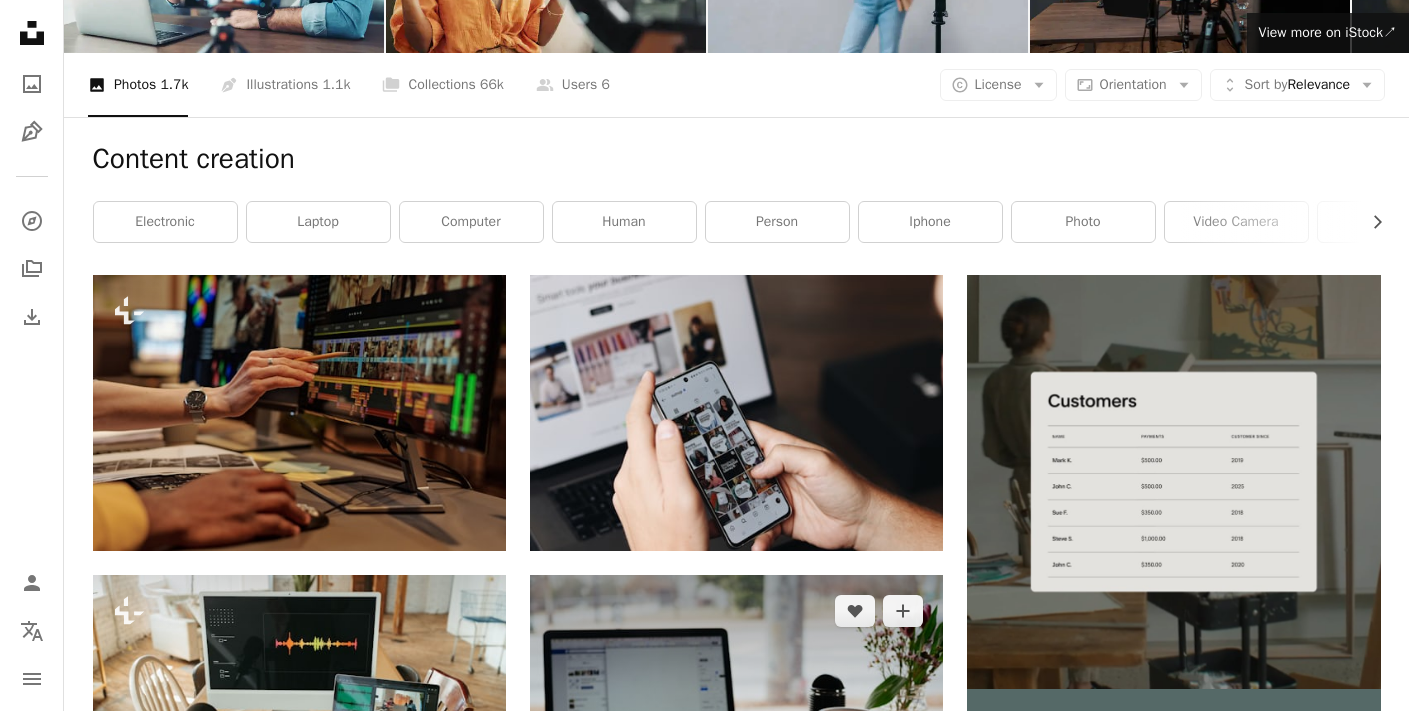 scroll, scrollTop: 214, scrollLeft: 0, axis: vertical 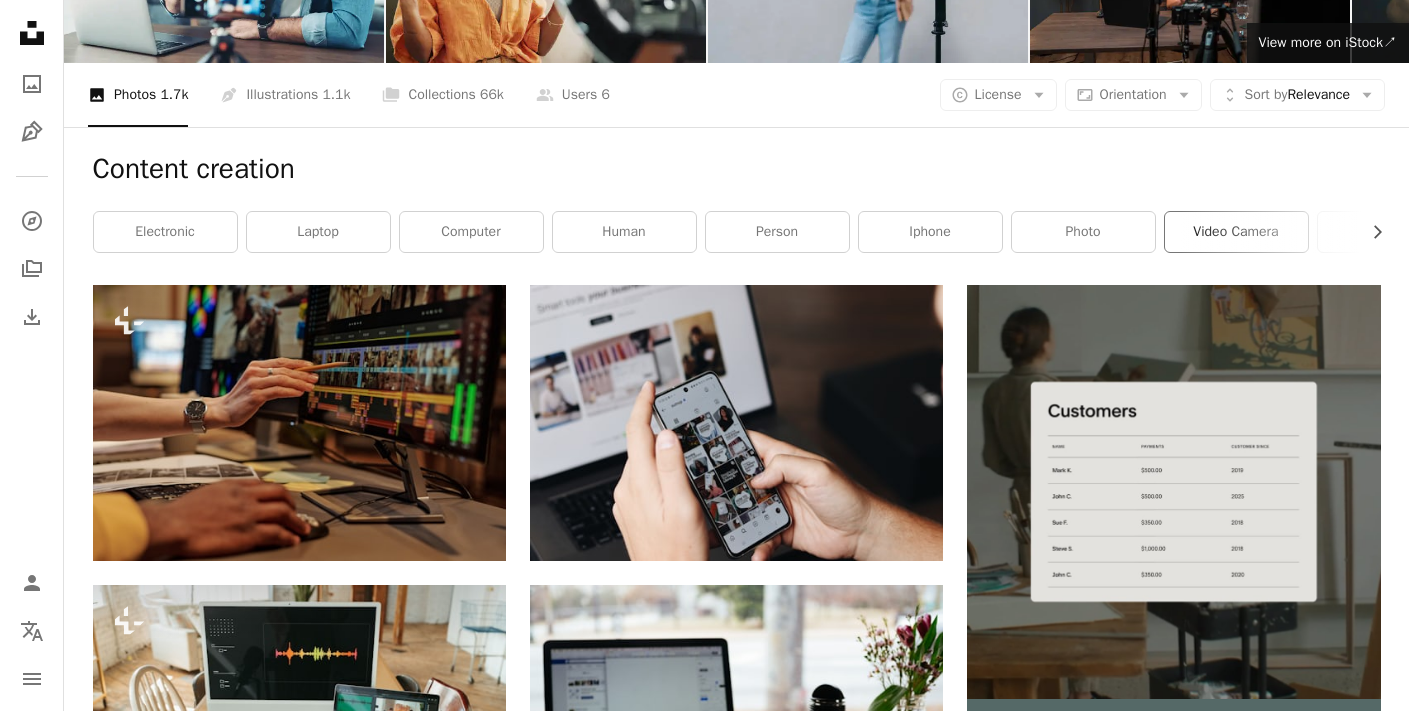 click on "video camera" at bounding box center (1236, 232) 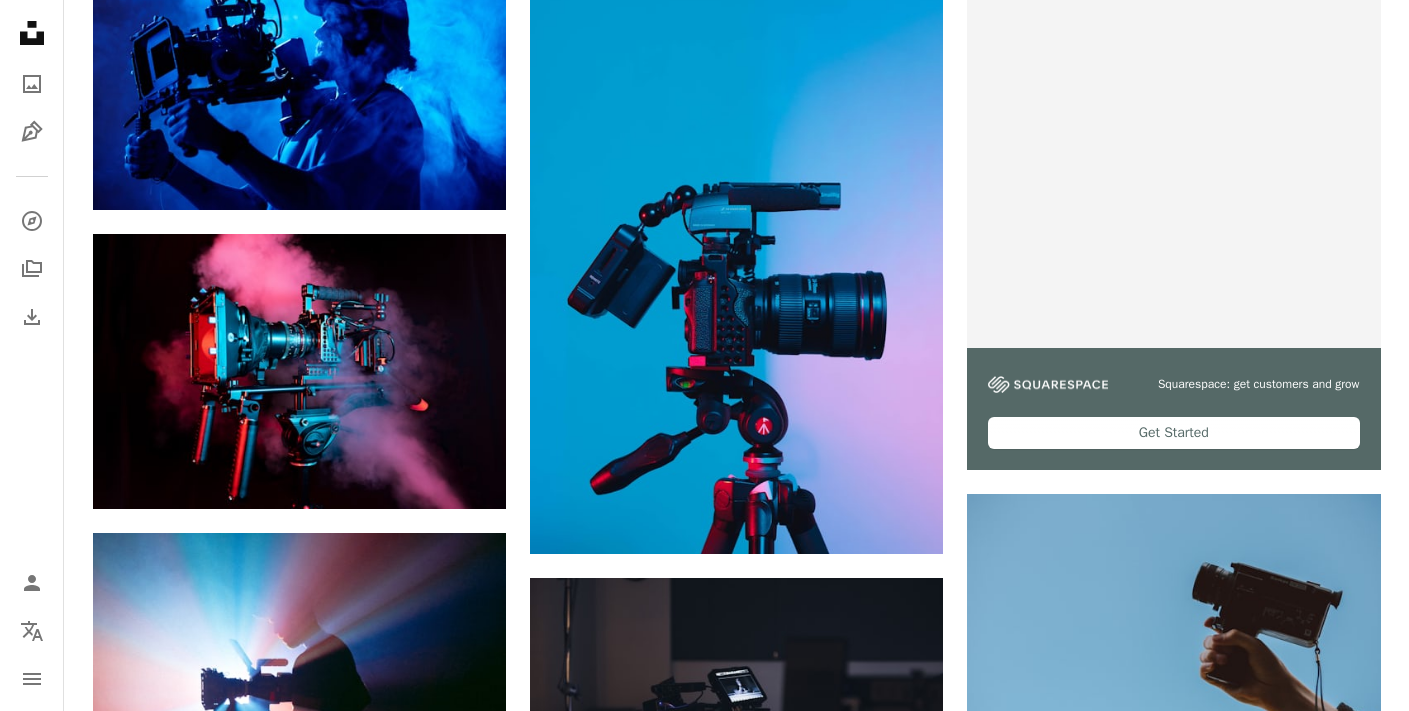 scroll, scrollTop: 0, scrollLeft: 0, axis: both 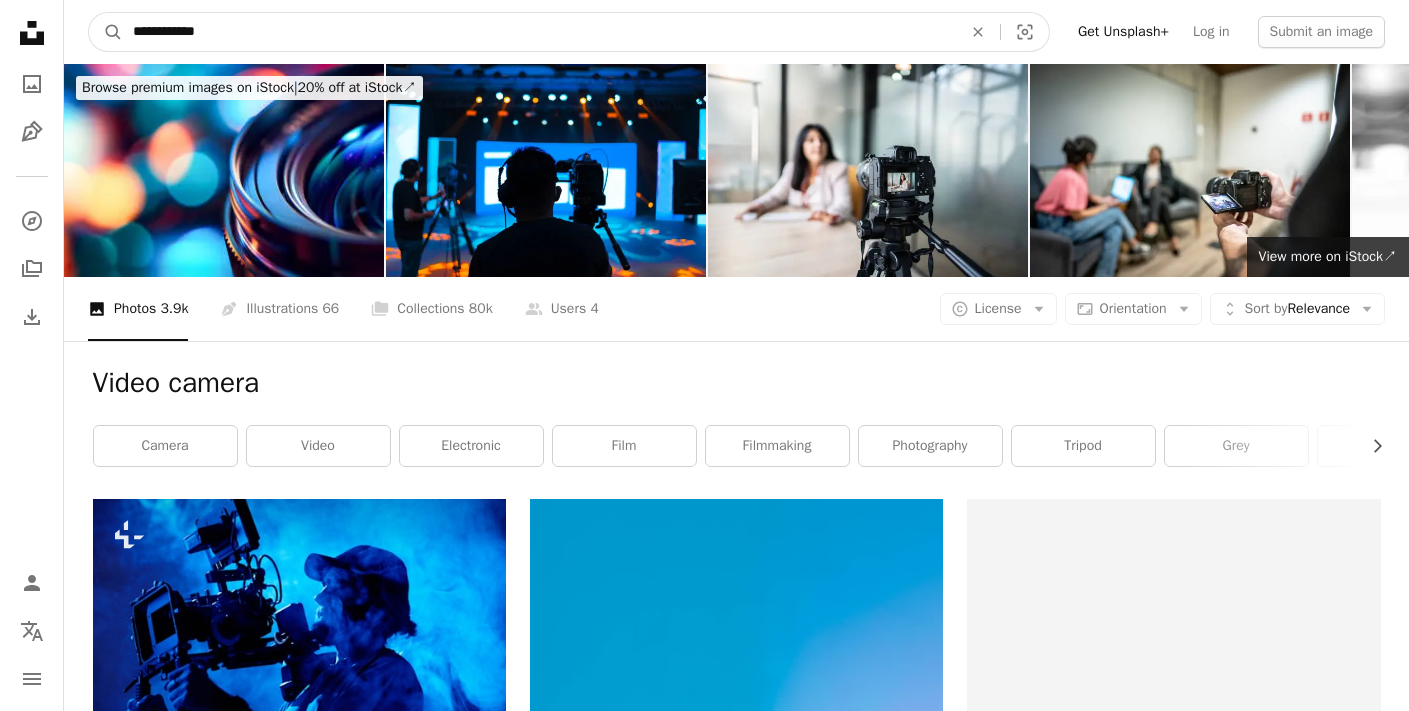 click on "**********" at bounding box center (539, 32) 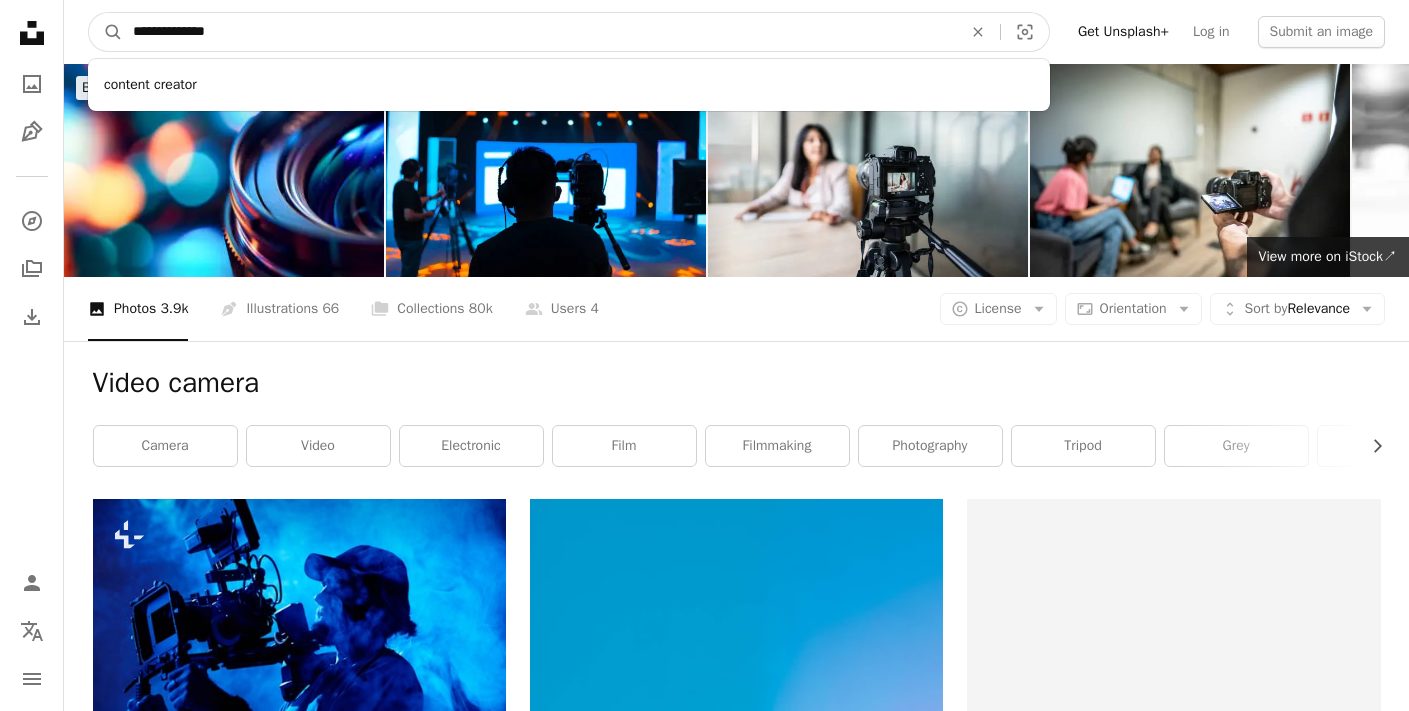 type on "**********" 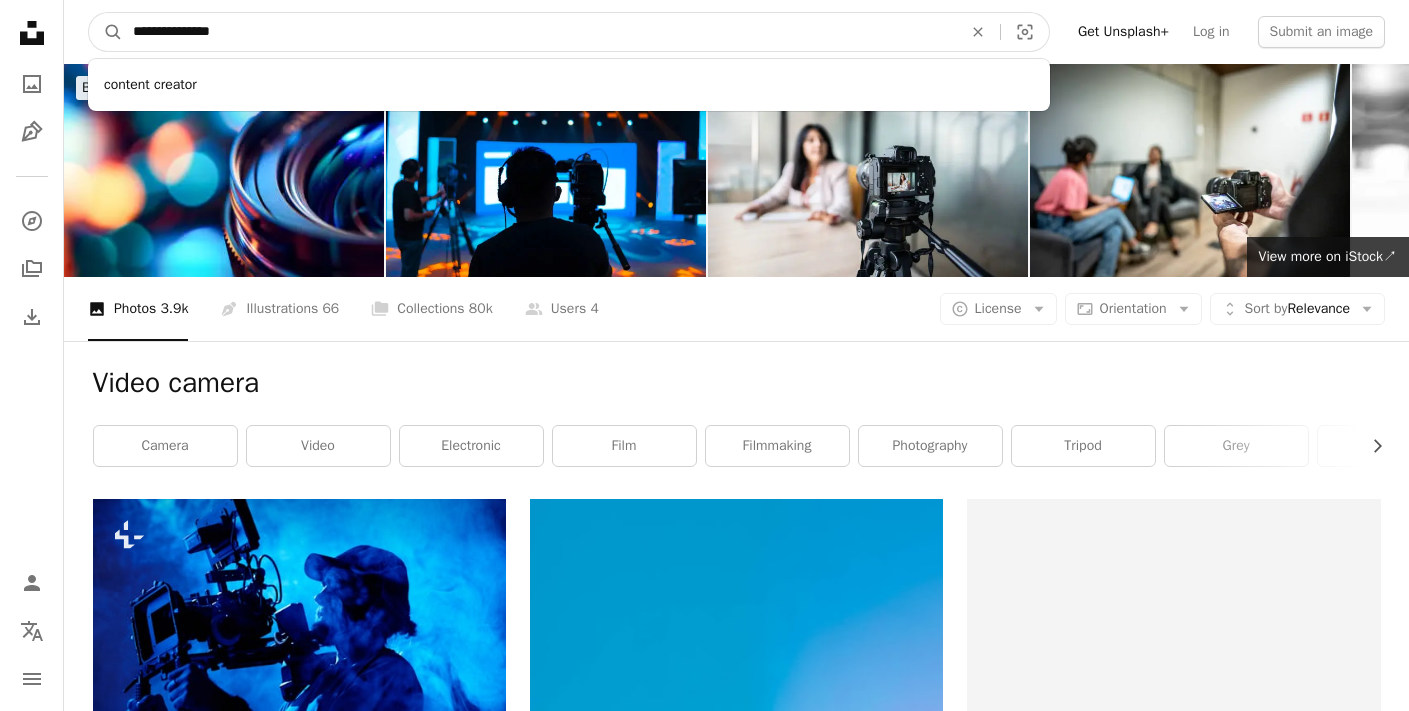 click on "A magnifying glass" at bounding box center [106, 32] 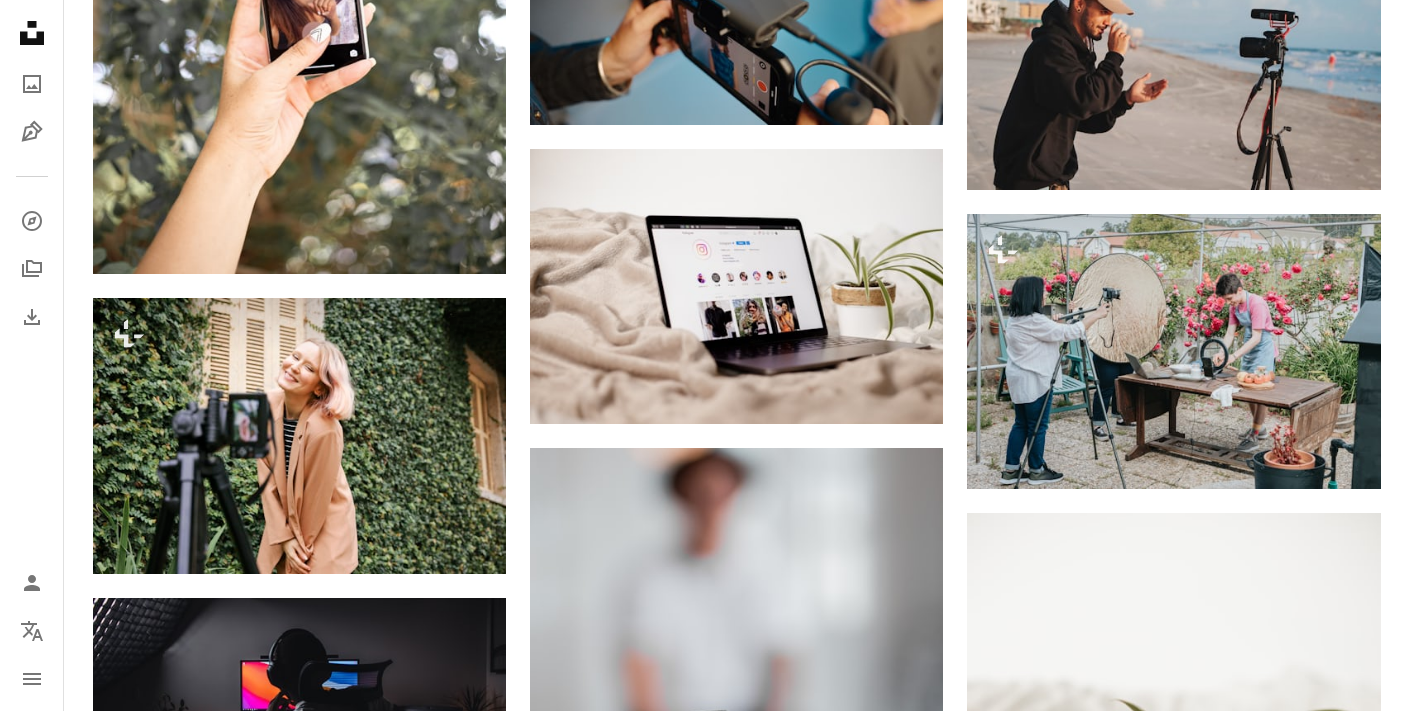 scroll, scrollTop: 1788, scrollLeft: 0, axis: vertical 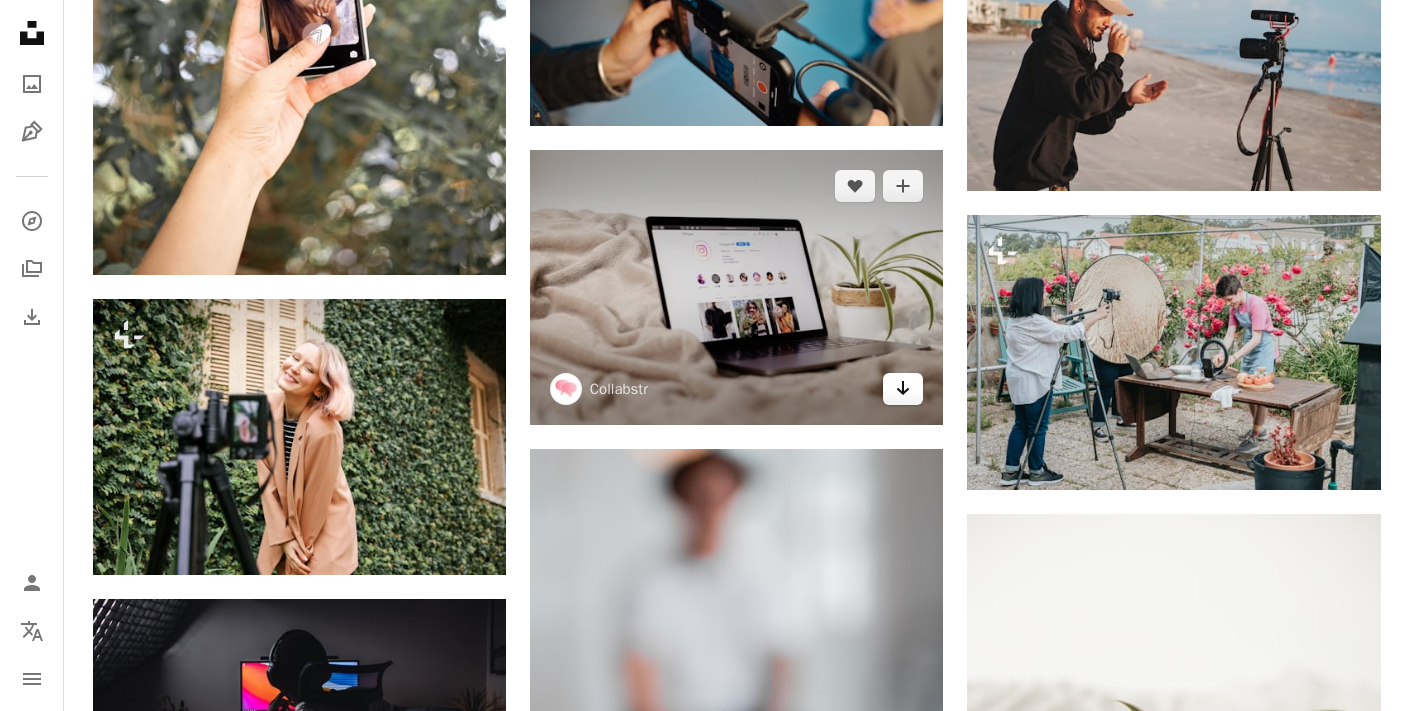 click 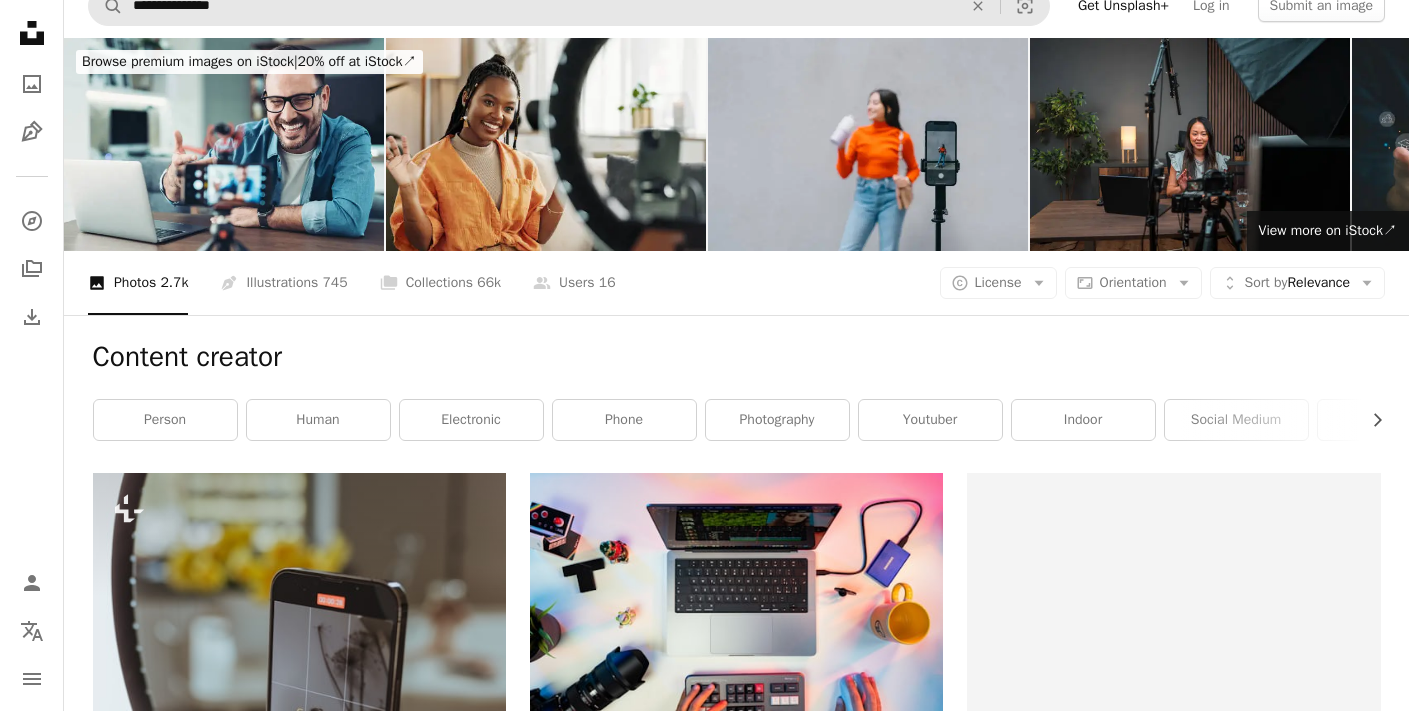 scroll, scrollTop: 0, scrollLeft: 0, axis: both 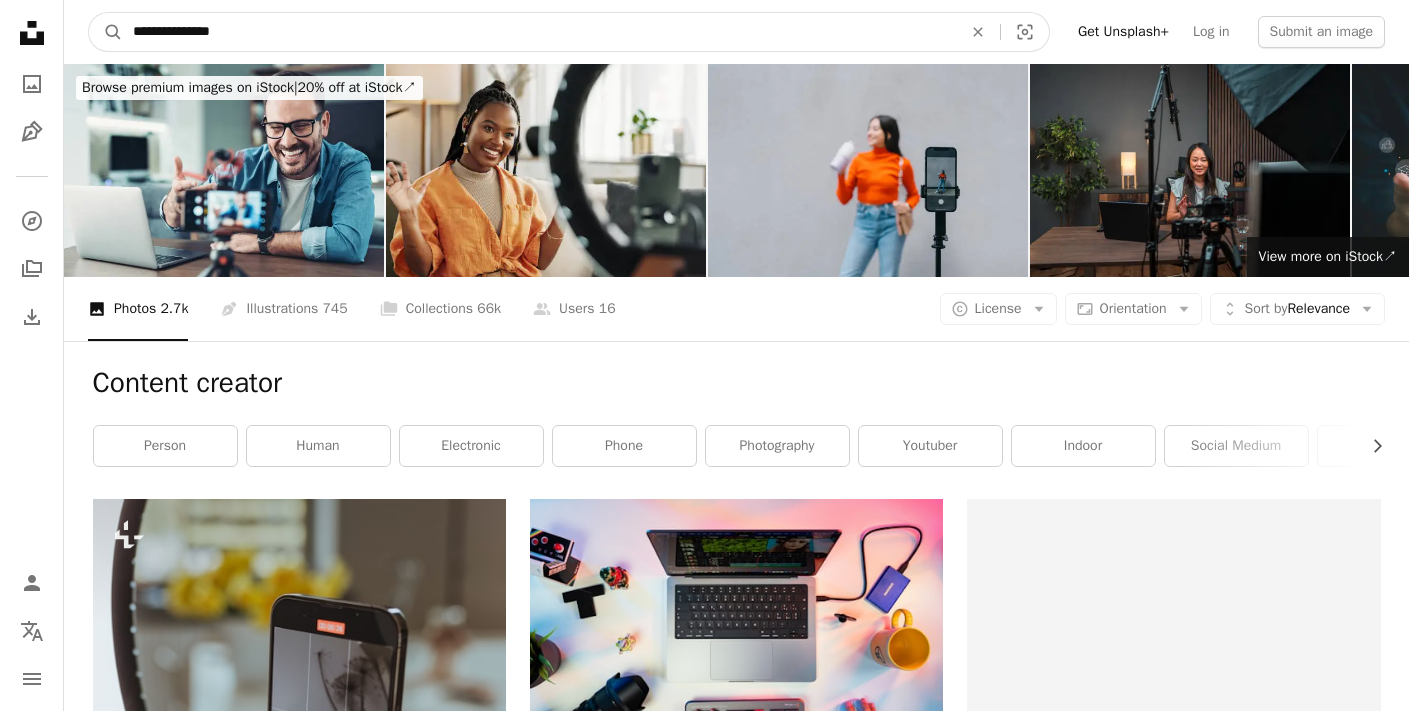 click on "**********" at bounding box center [539, 32] 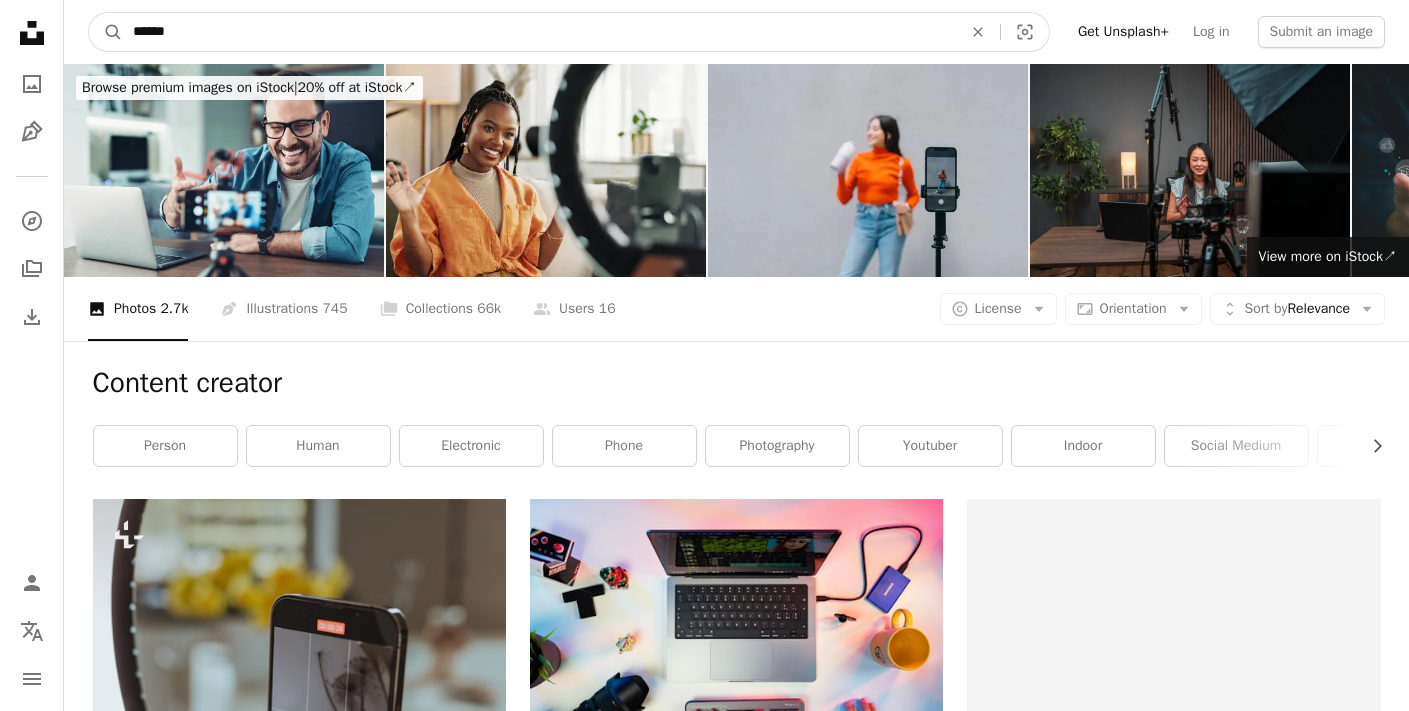type on "*******" 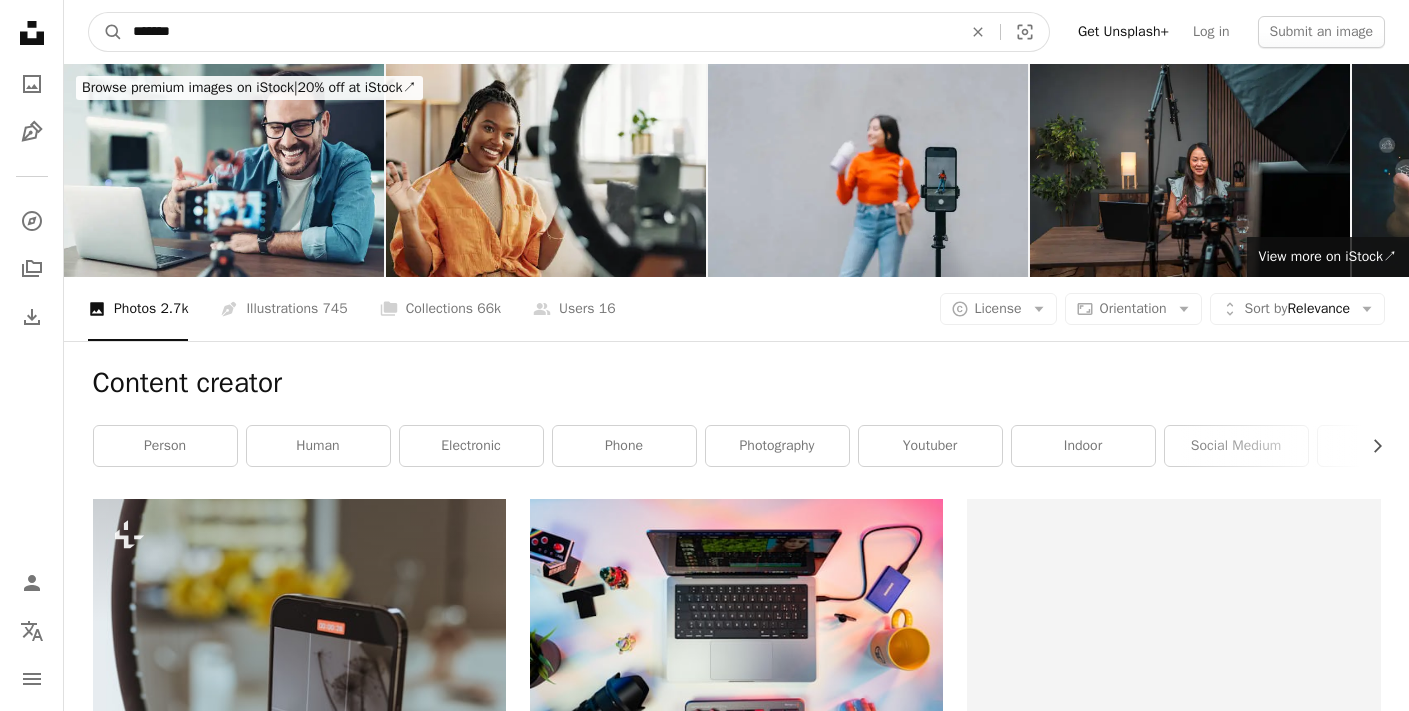 click on "A magnifying glass" at bounding box center (106, 32) 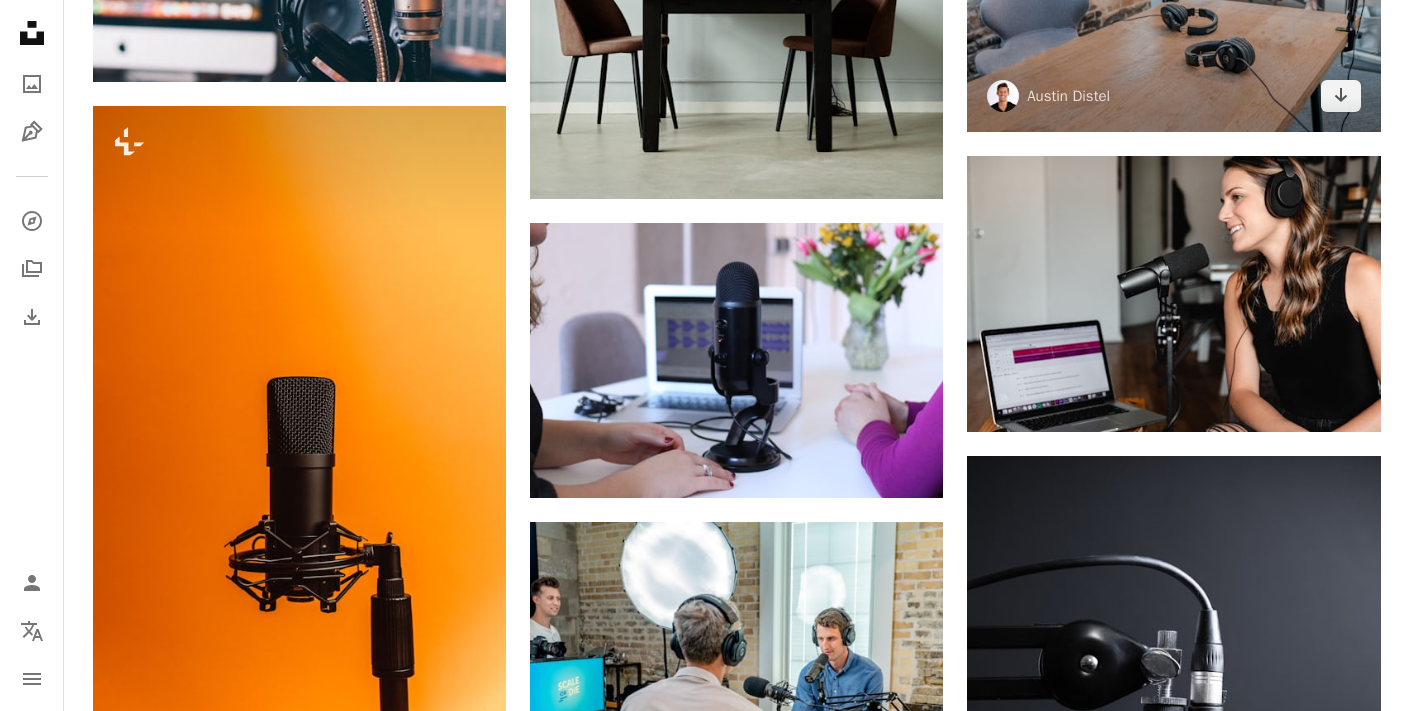 scroll, scrollTop: 1238, scrollLeft: 0, axis: vertical 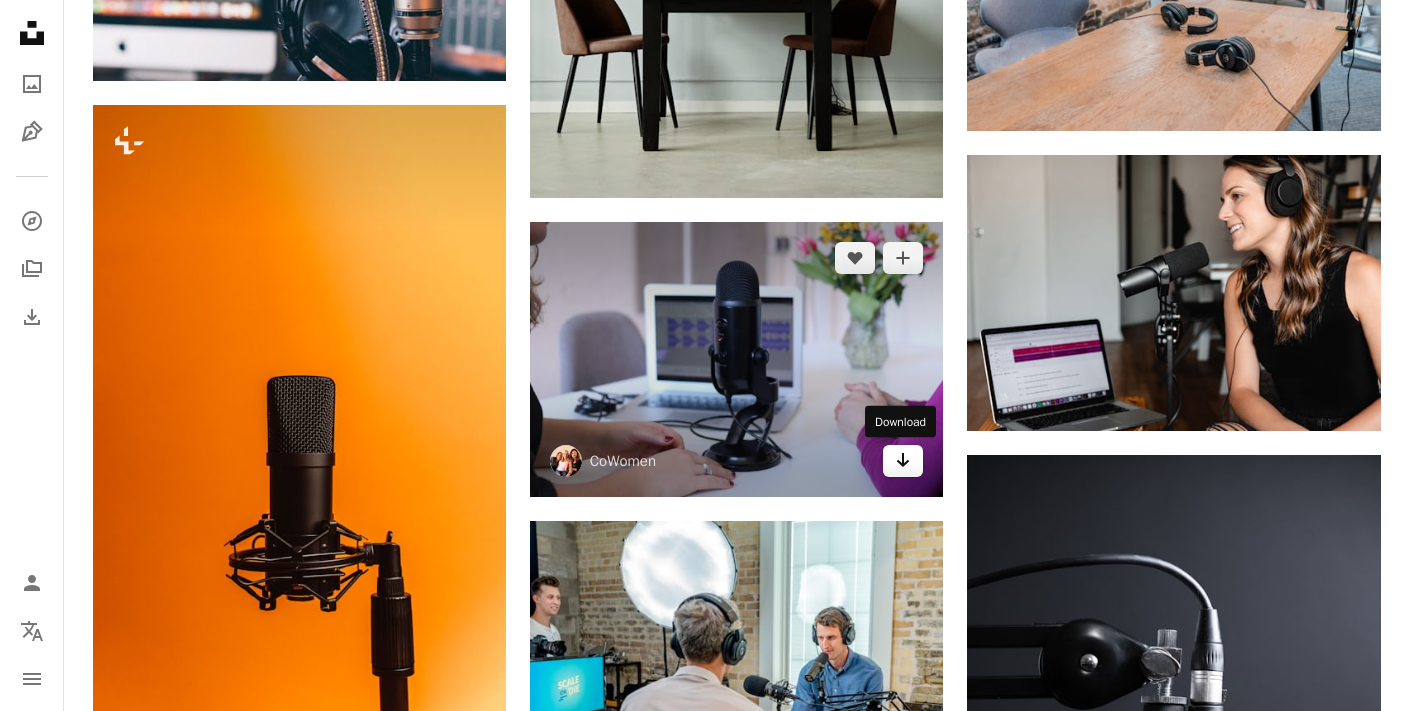 click on "Arrow pointing down" 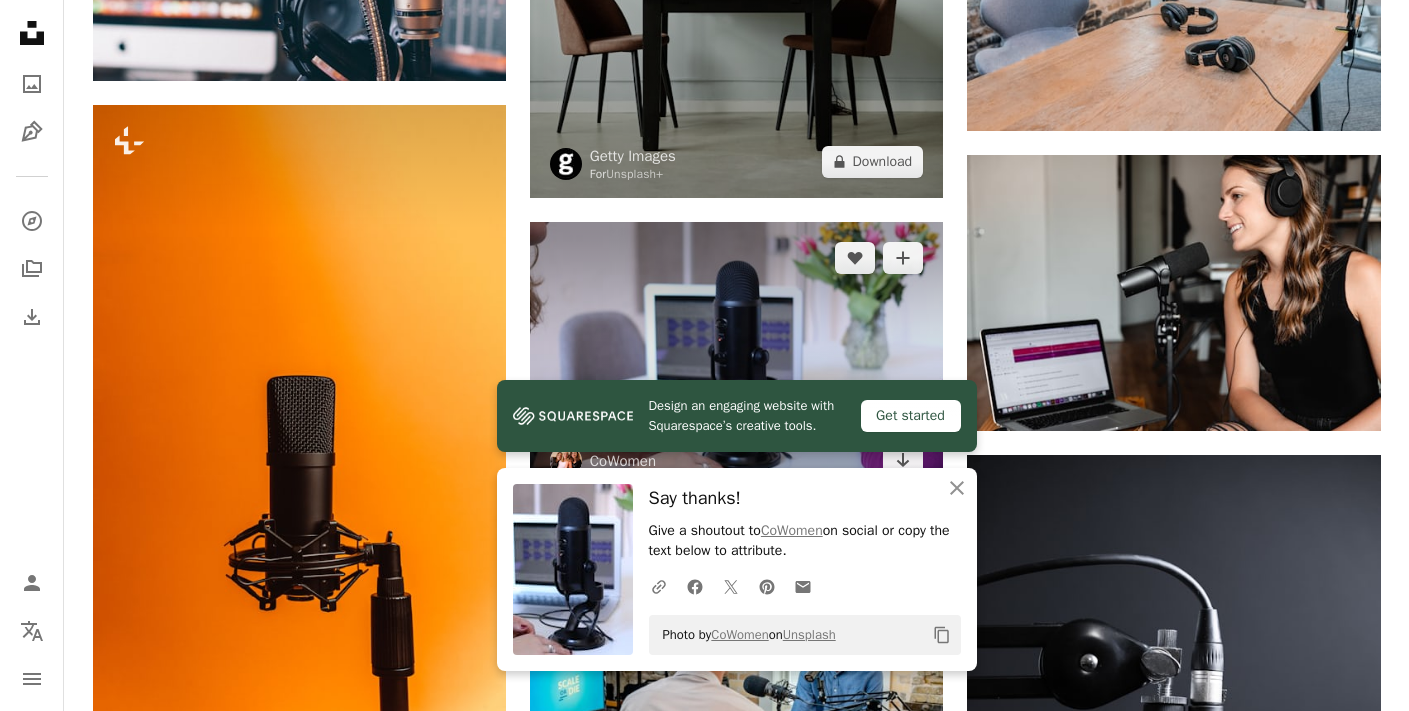 scroll, scrollTop: 0, scrollLeft: 0, axis: both 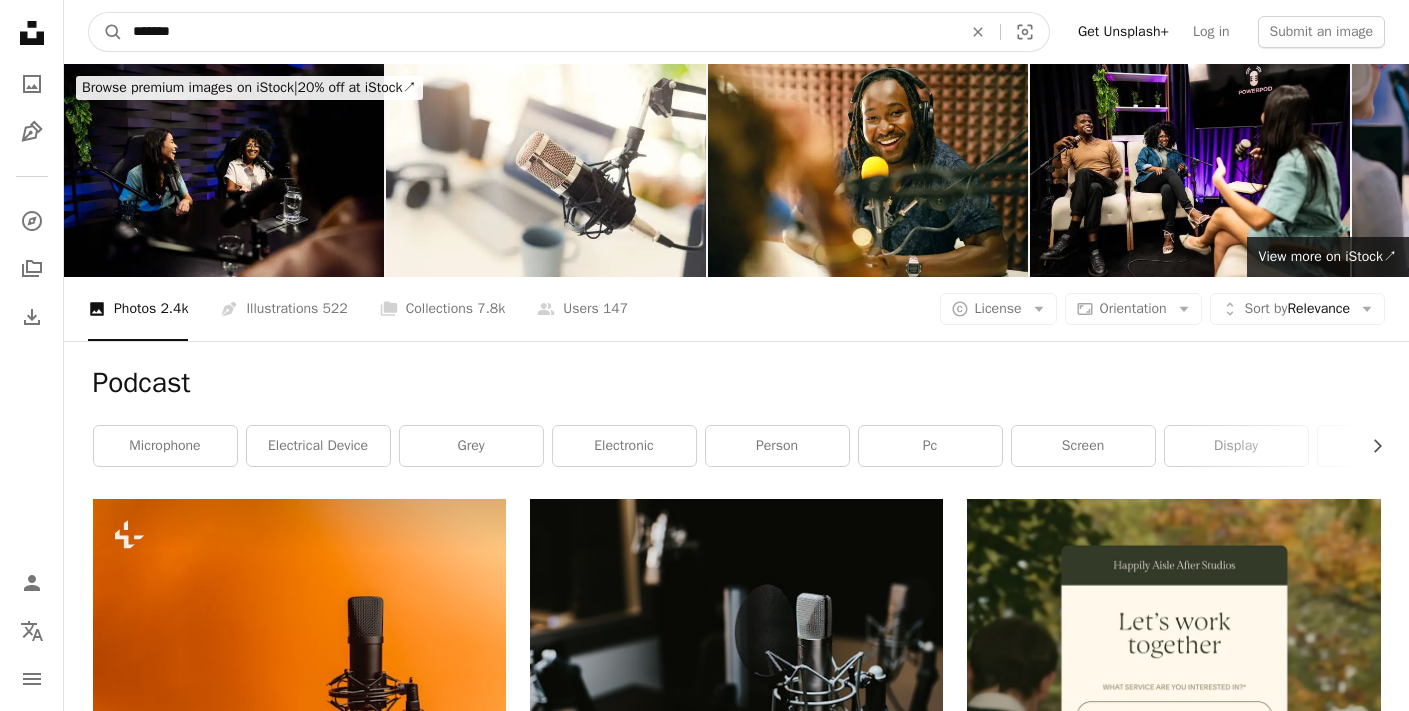click on "*******" at bounding box center (539, 32) 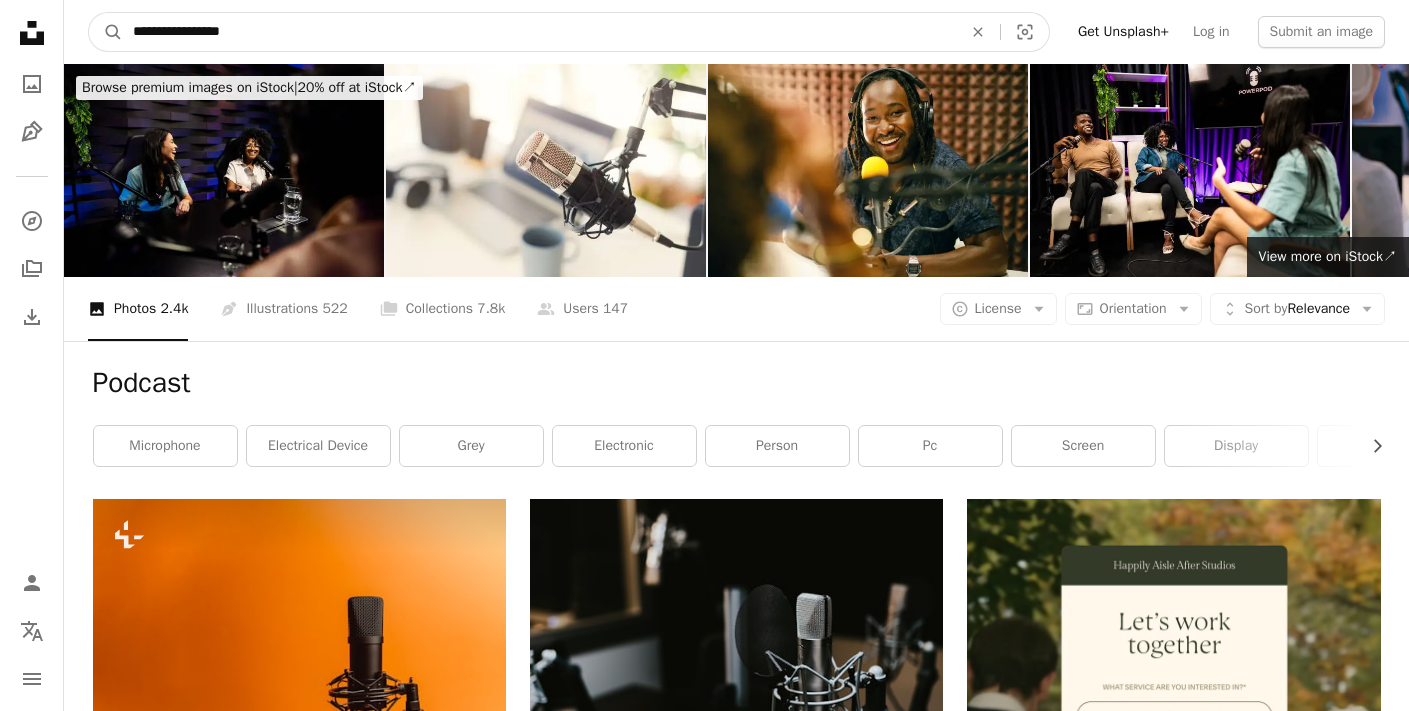 type on "**********" 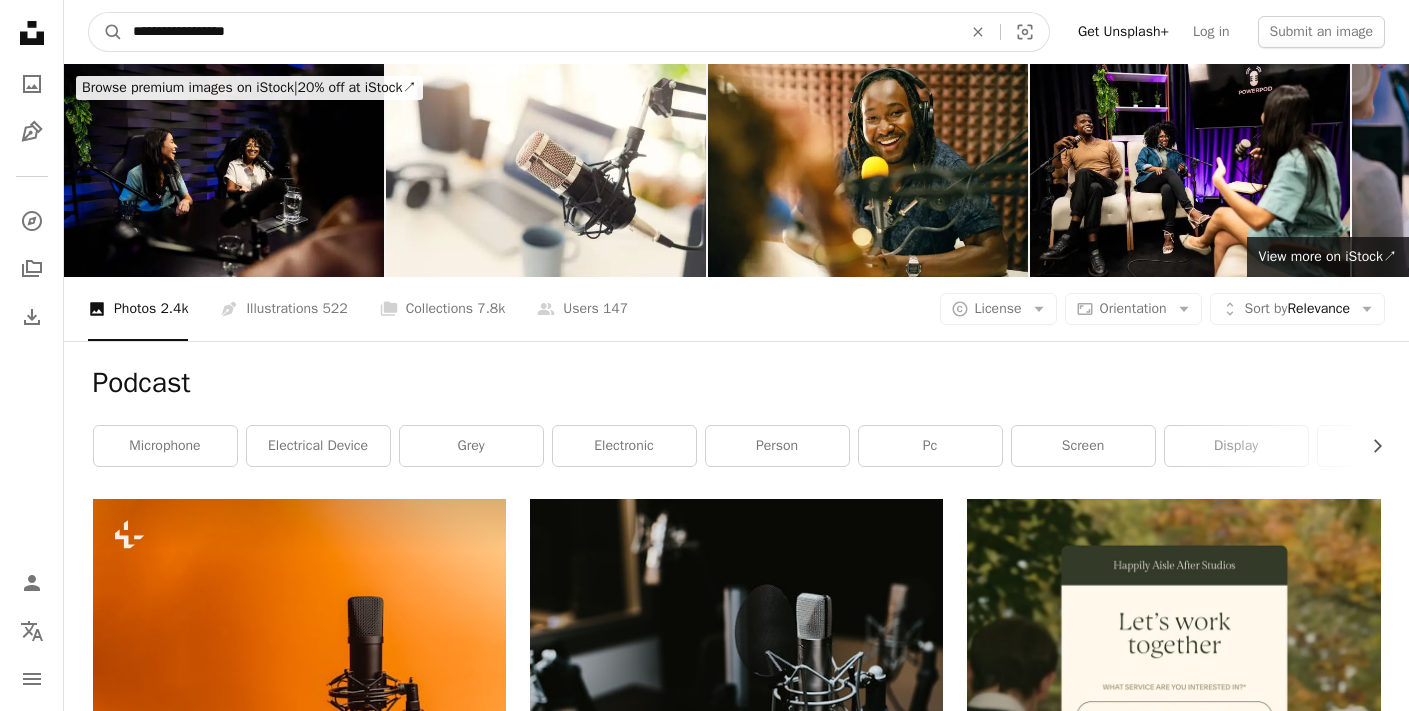 click on "A magnifying glass" at bounding box center (106, 32) 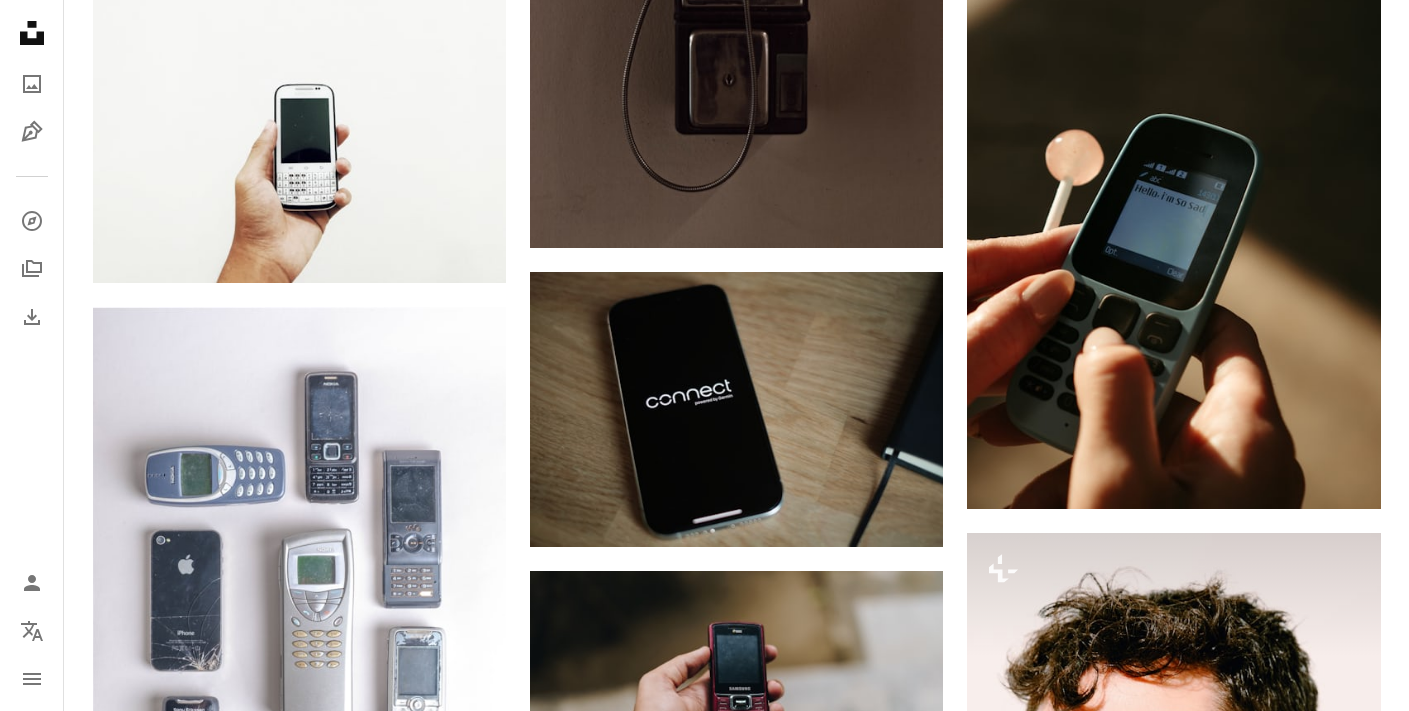 scroll, scrollTop: 0, scrollLeft: 0, axis: both 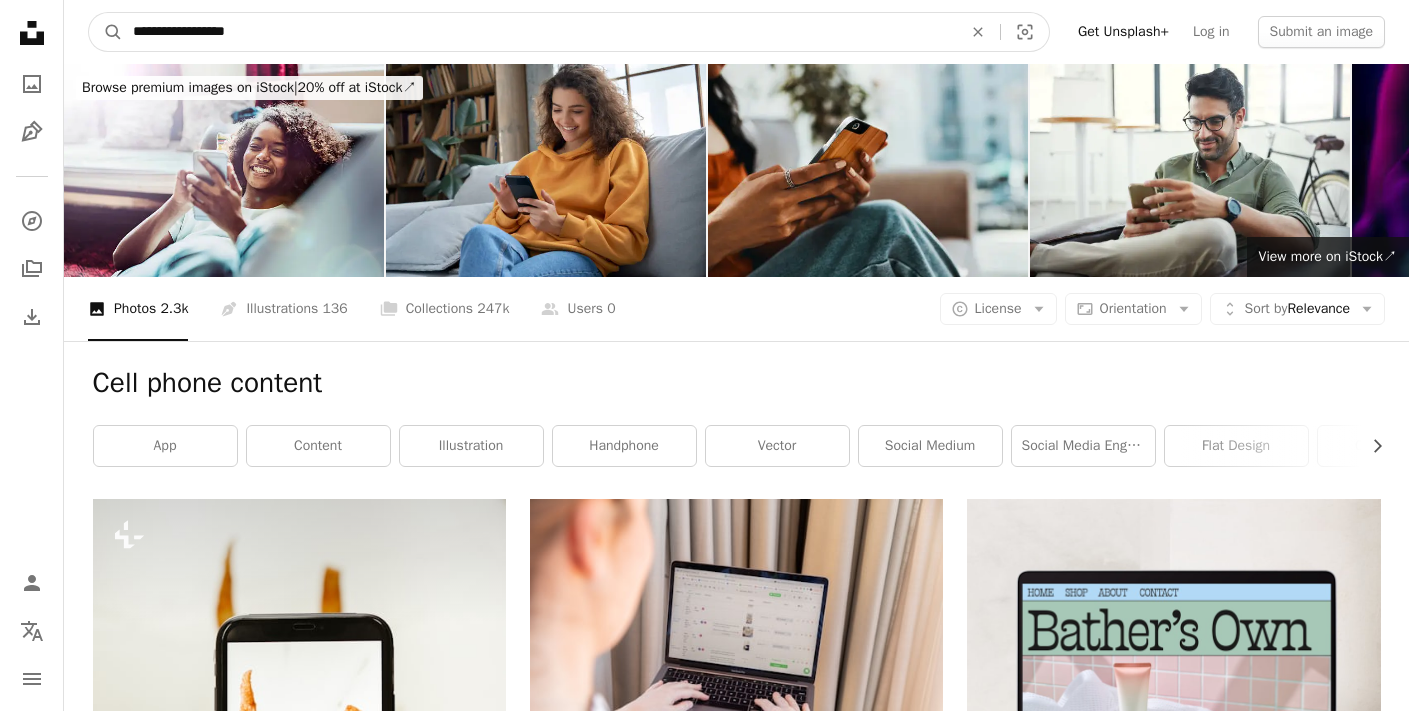 click on "**********" at bounding box center [539, 32] 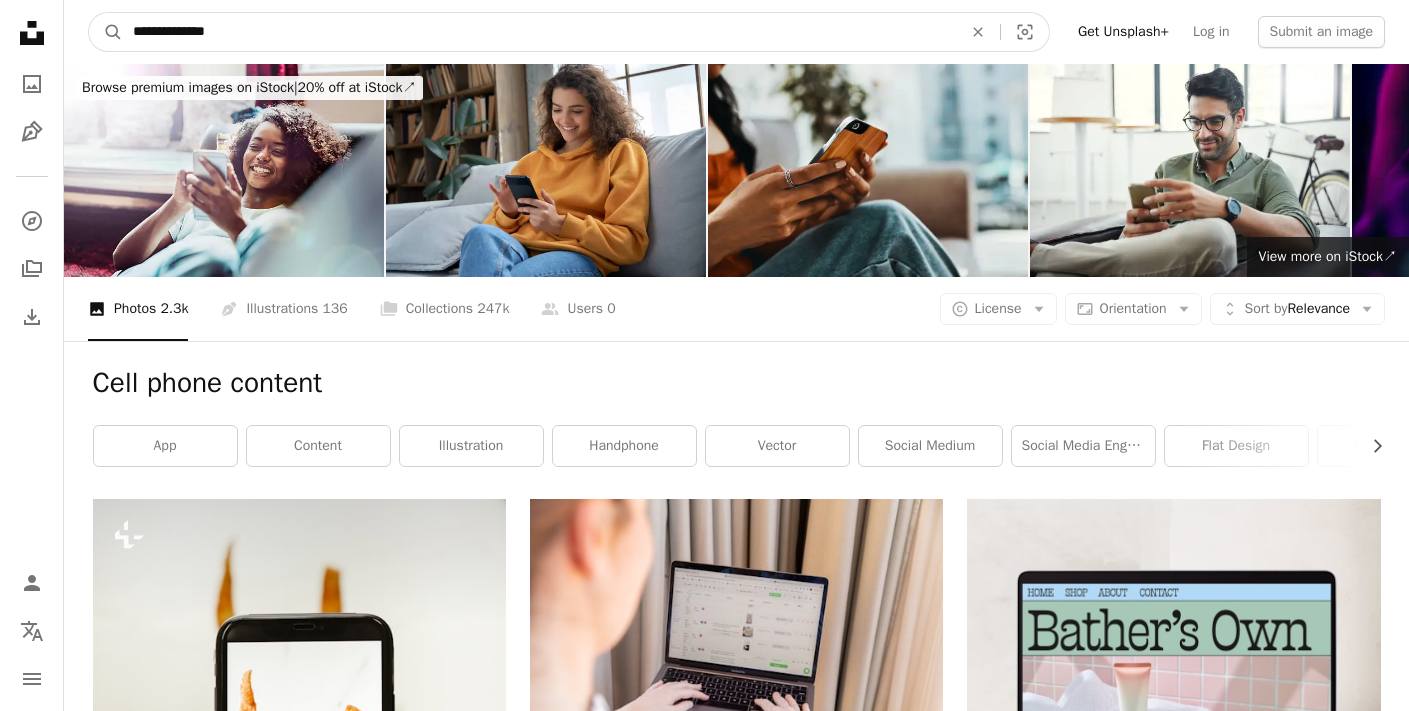 type on "**********" 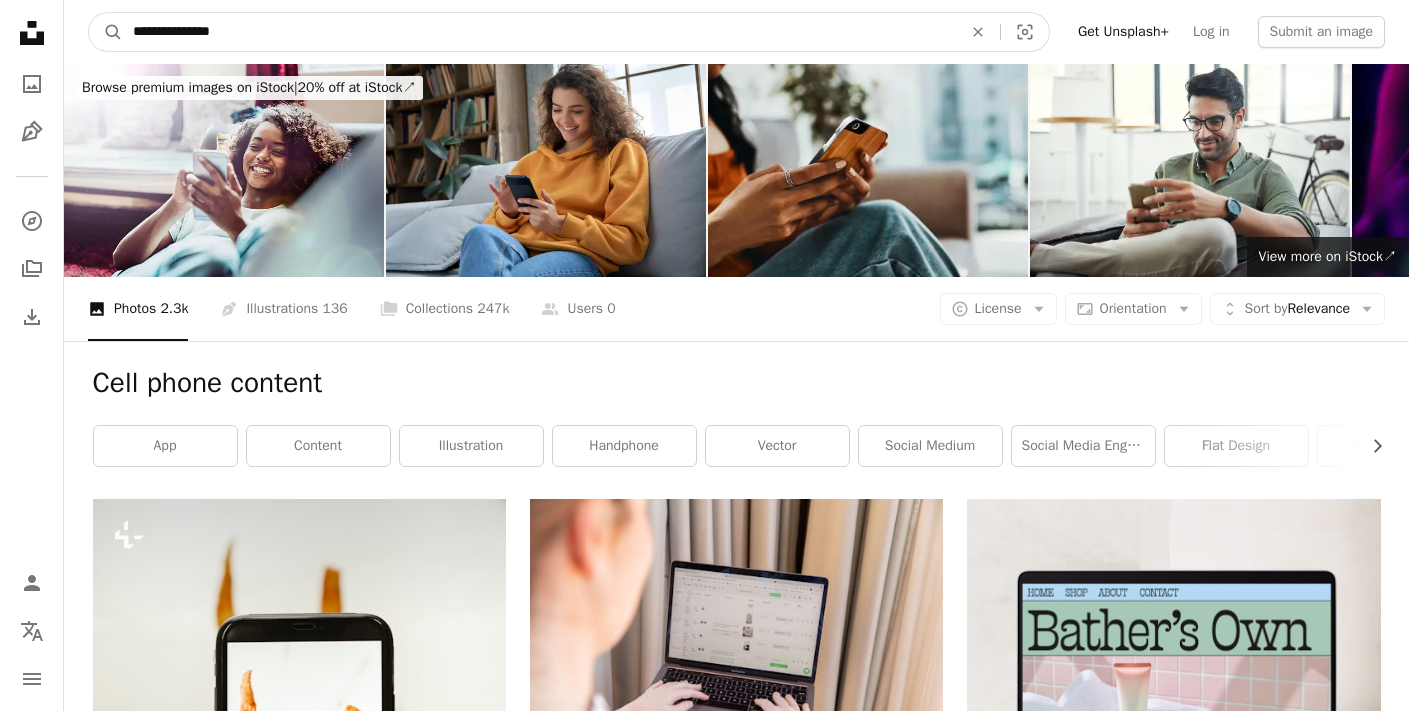 click on "A magnifying glass" at bounding box center (106, 32) 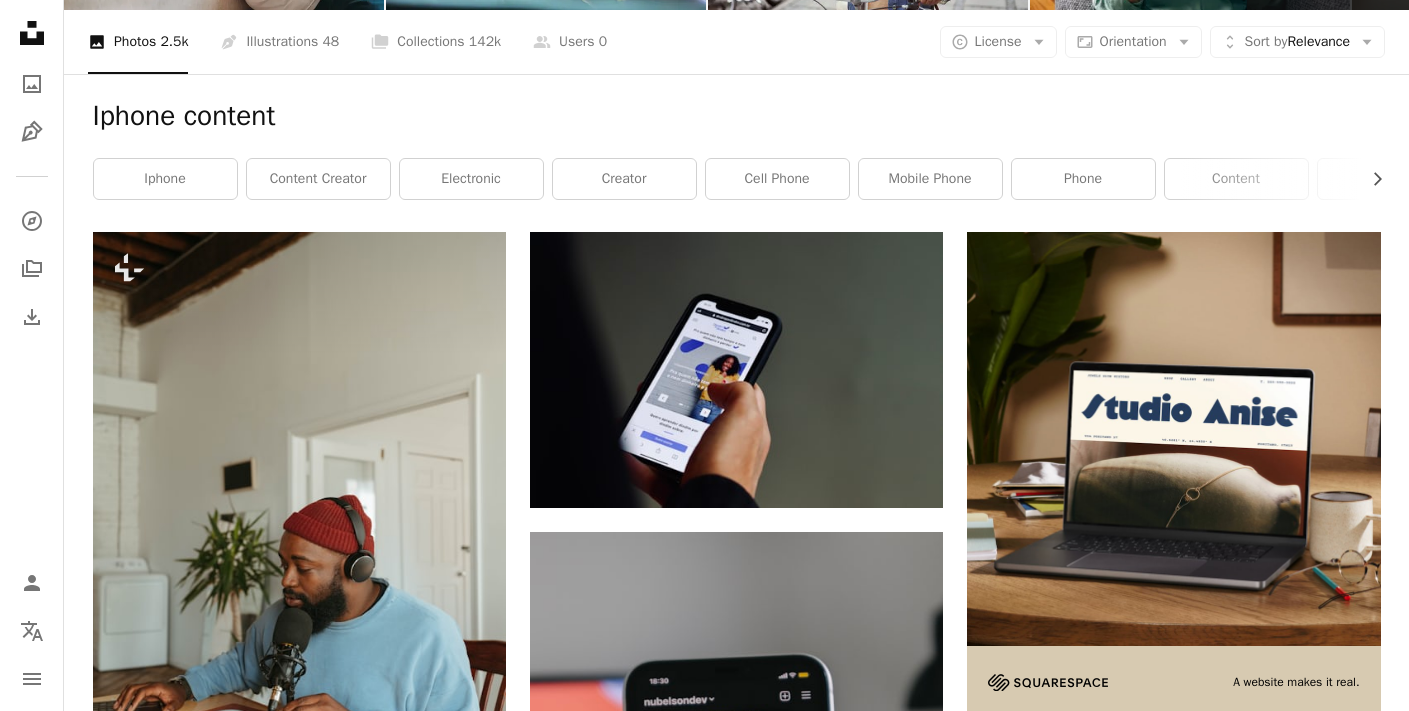 scroll, scrollTop: 0, scrollLeft: 0, axis: both 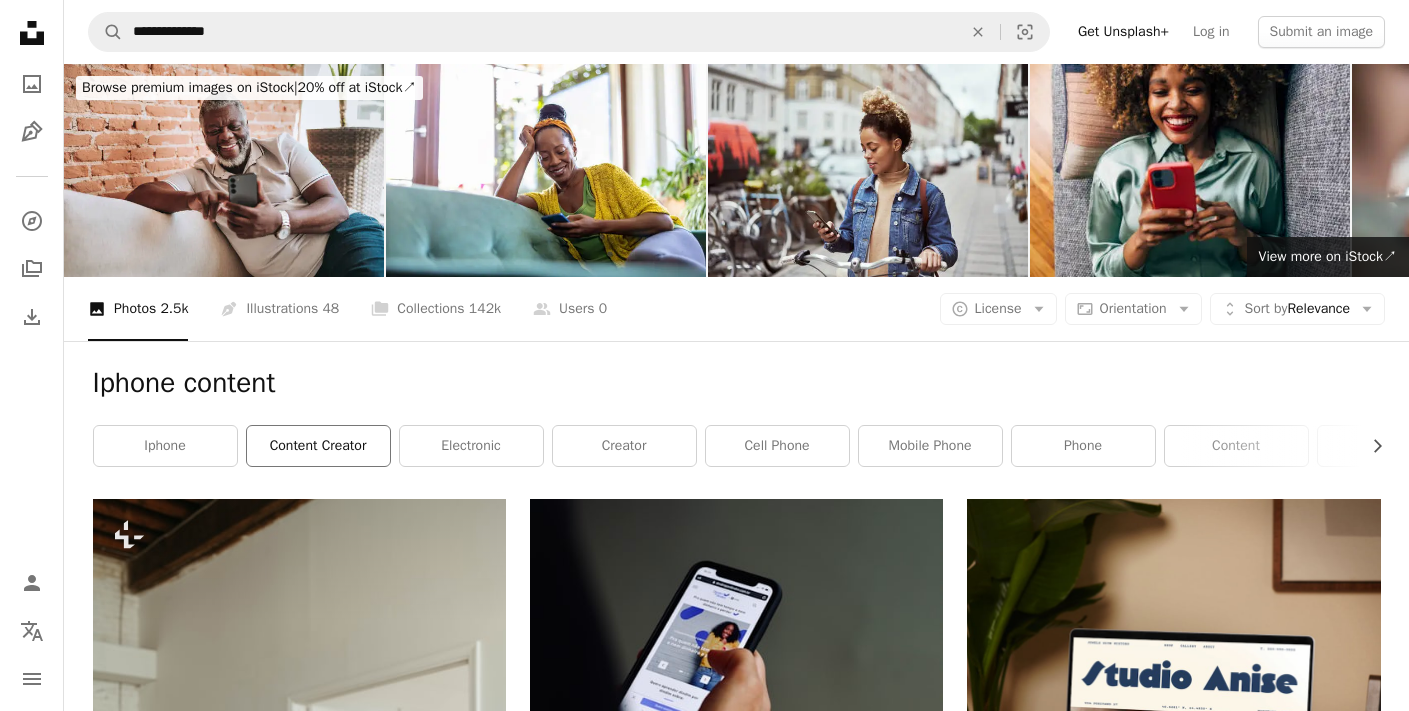 click on "content creator" at bounding box center (318, 446) 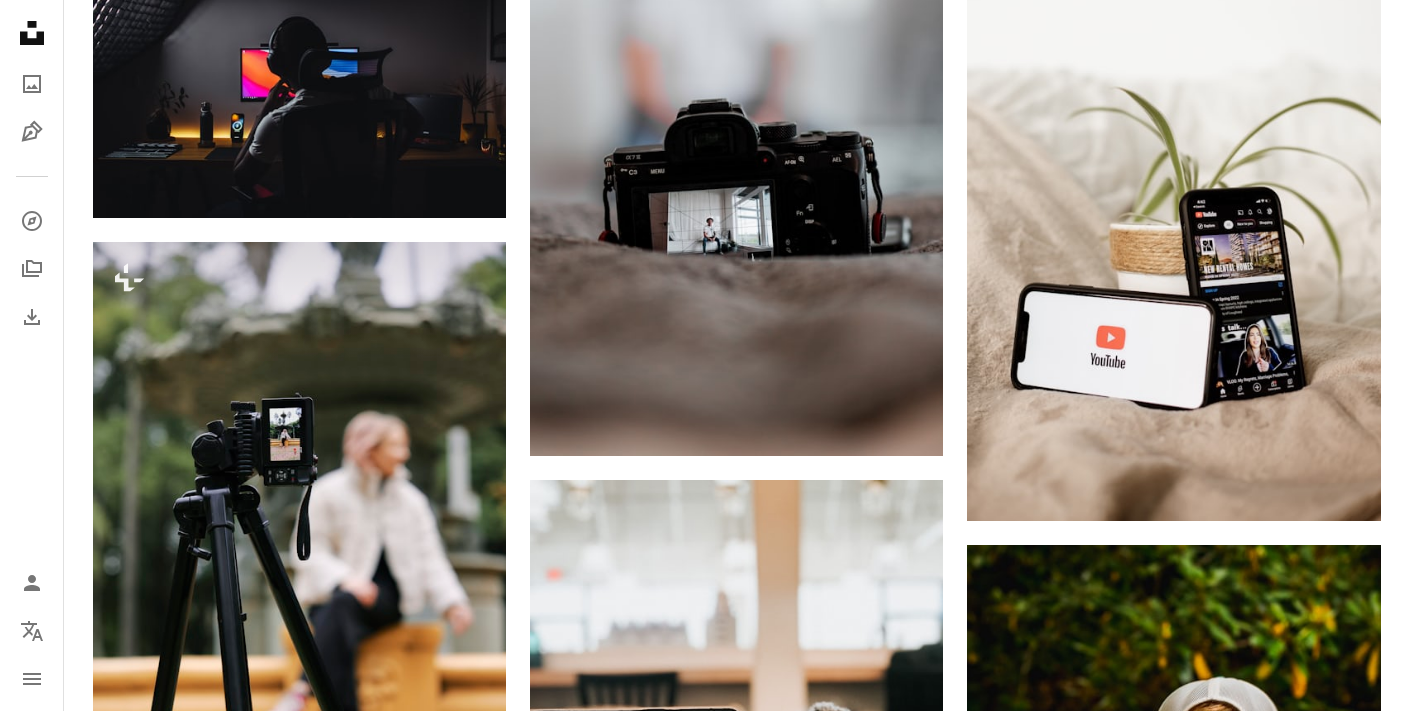 scroll, scrollTop: 2405, scrollLeft: 0, axis: vertical 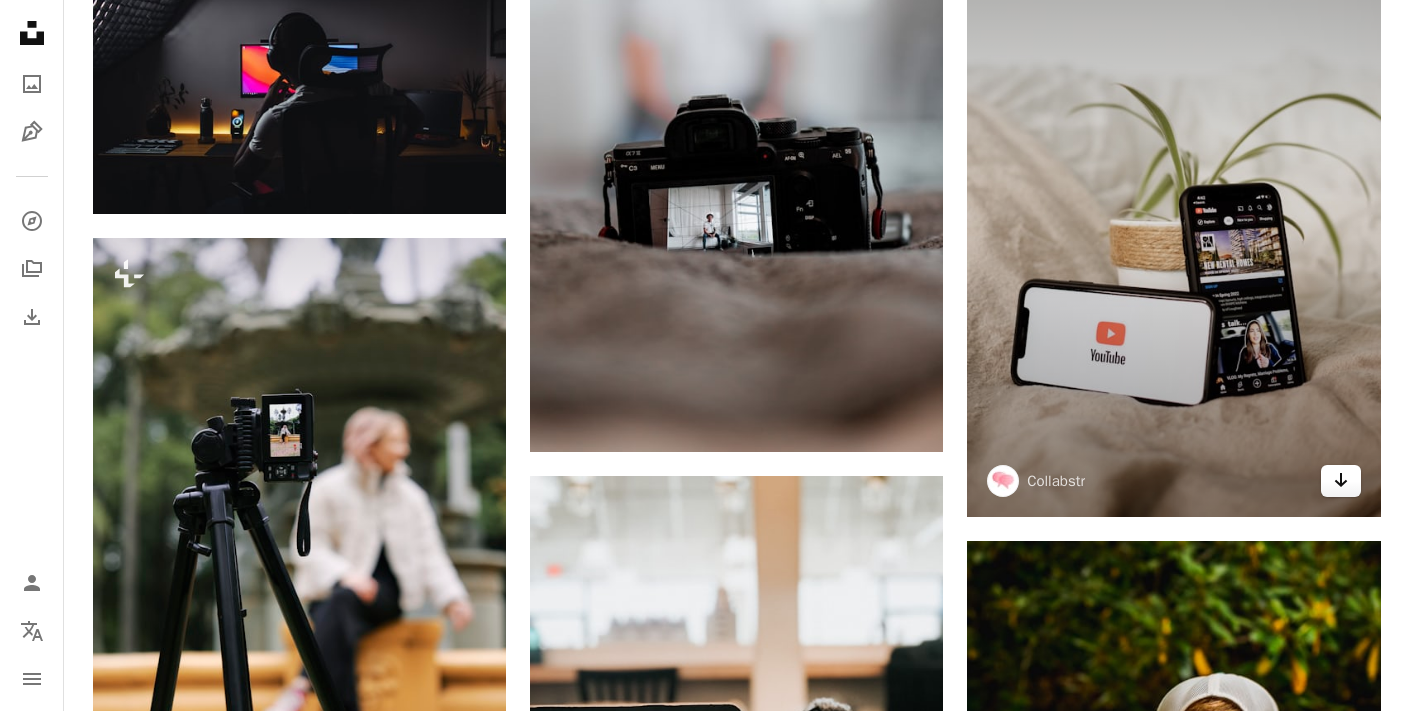click on "Arrow pointing down" at bounding box center [1341, 481] 